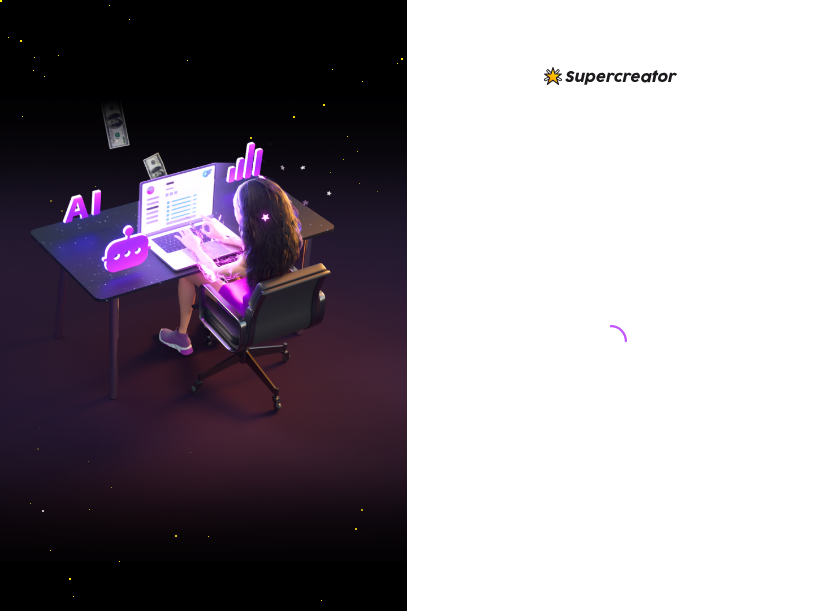 scroll, scrollTop: 0, scrollLeft: 0, axis: both 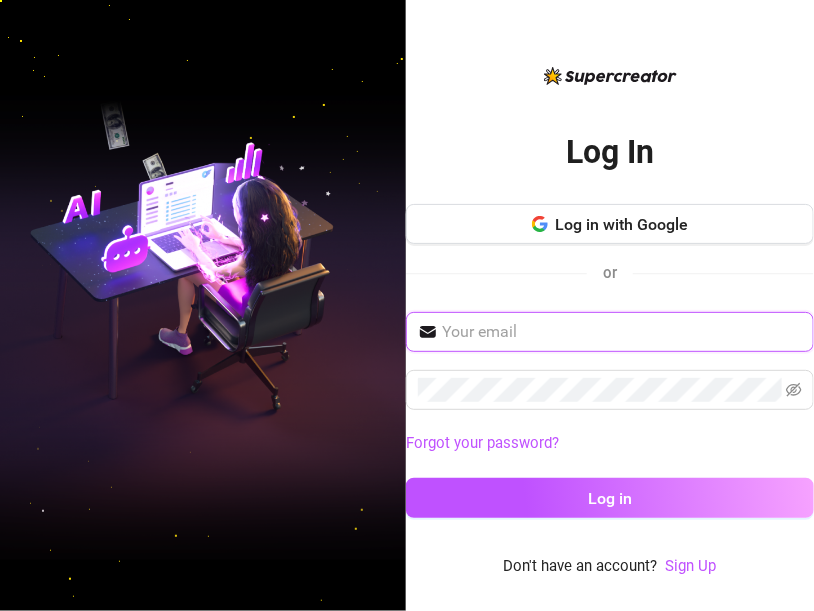 click at bounding box center (622, 332) 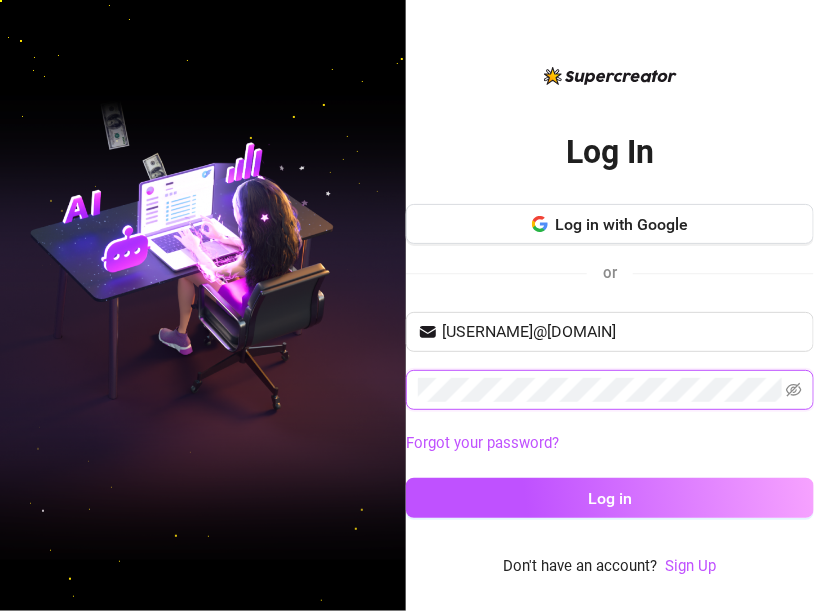 click on "Log in" at bounding box center [610, 498] 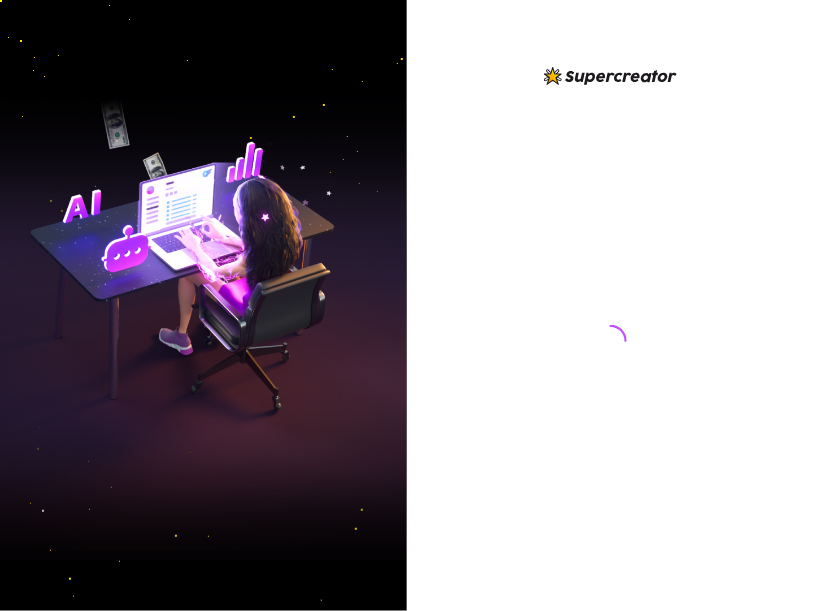 click at bounding box center (610, 321) 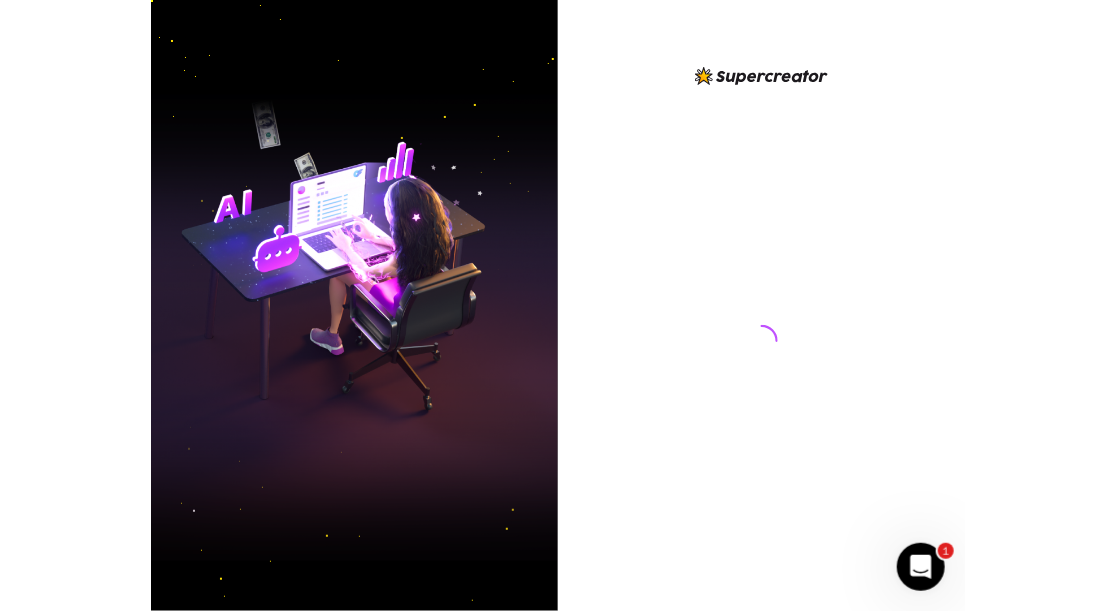 scroll, scrollTop: 0, scrollLeft: 0, axis: both 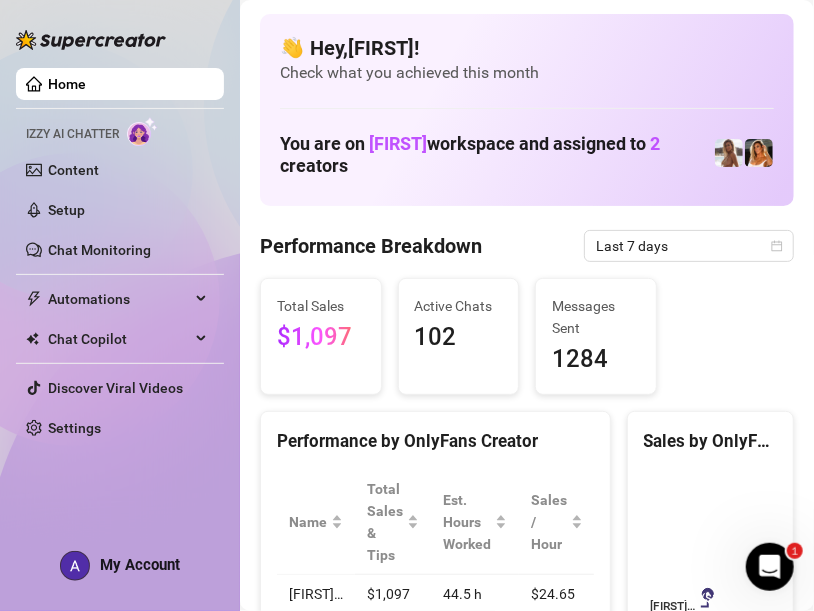 click on "Home" at bounding box center (67, 84) 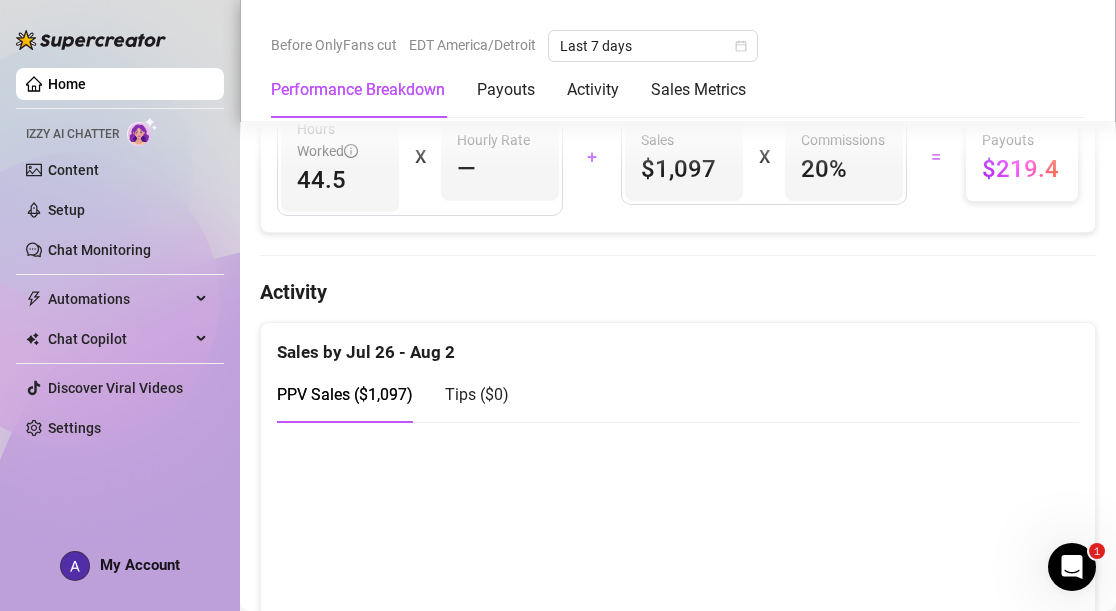scroll, scrollTop: 900, scrollLeft: 0, axis: vertical 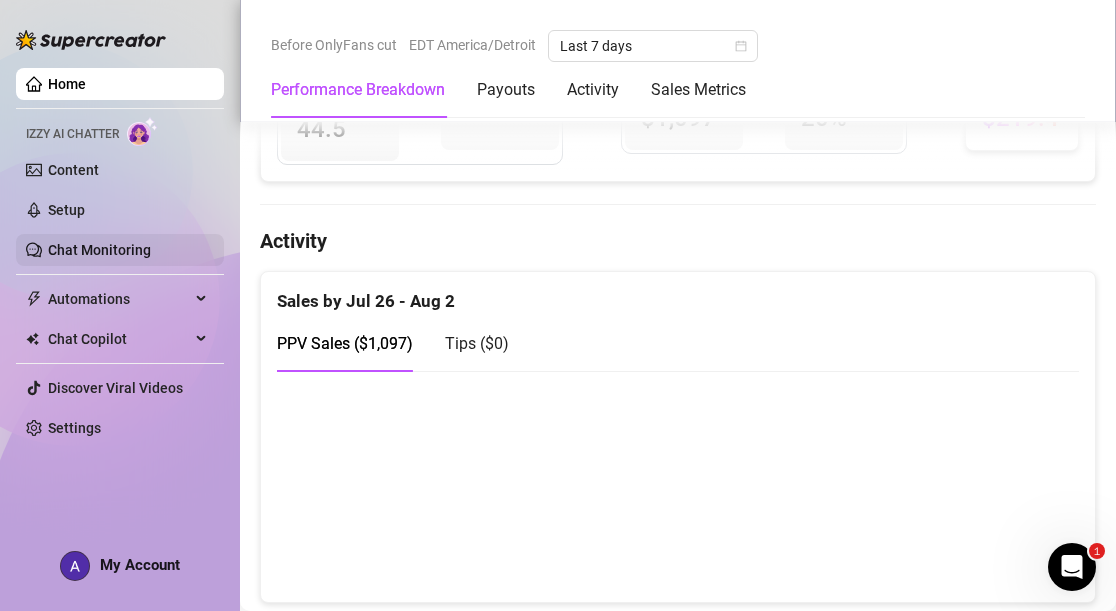 click on "Chat Monitoring" at bounding box center [99, 250] 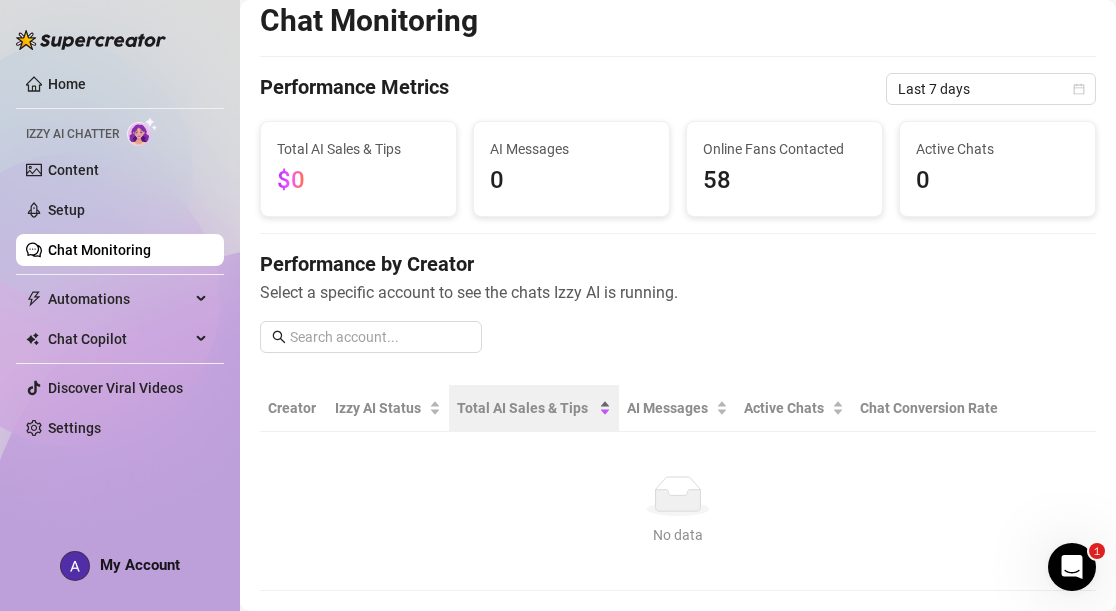 scroll, scrollTop: 0, scrollLeft: 0, axis: both 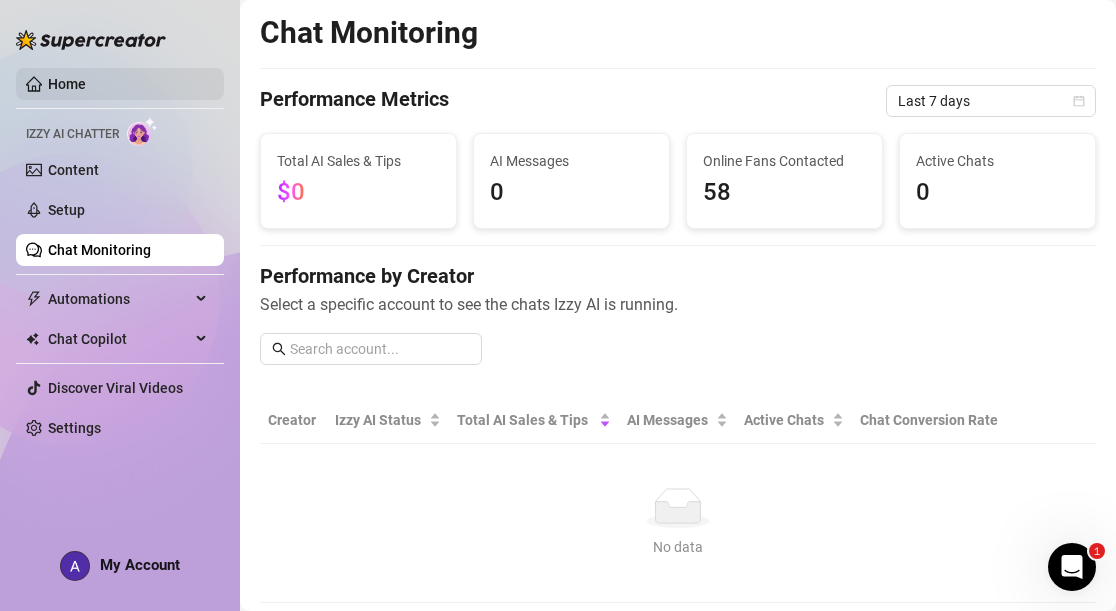 click on "Home" at bounding box center [67, 84] 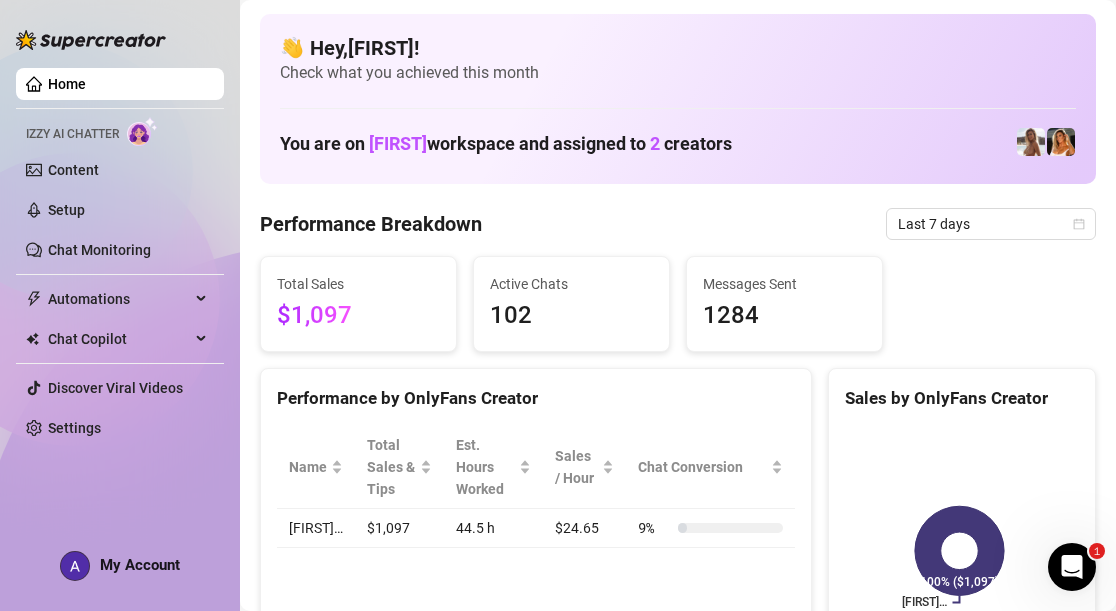click on "[FIRST]" at bounding box center [398, 143] 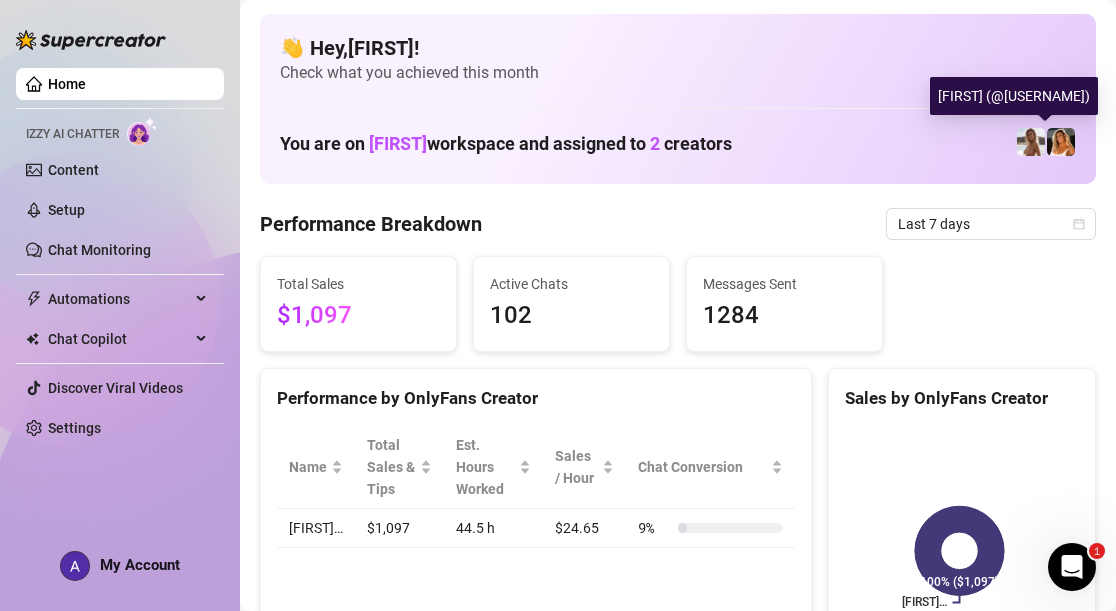 click at bounding box center [1061, 142] 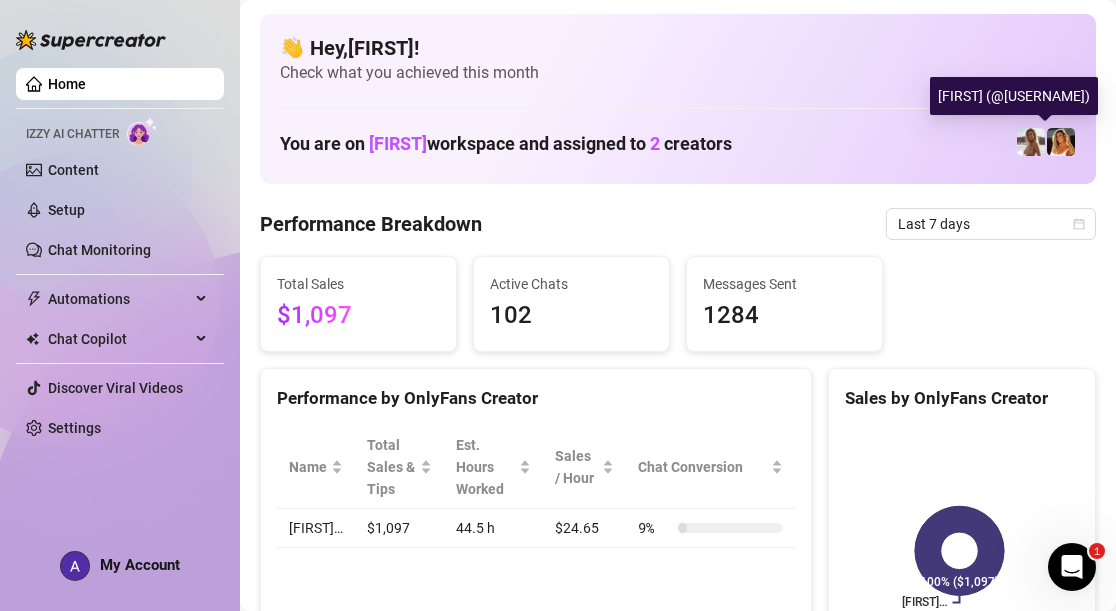 click at bounding box center [1061, 142] 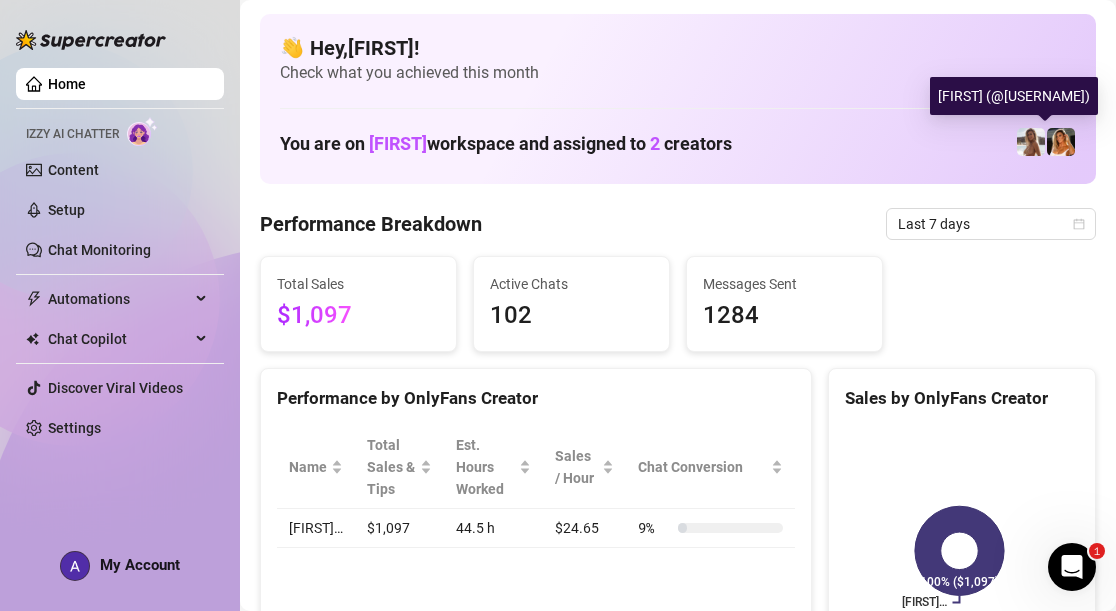 click at bounding box center (1061, 142) 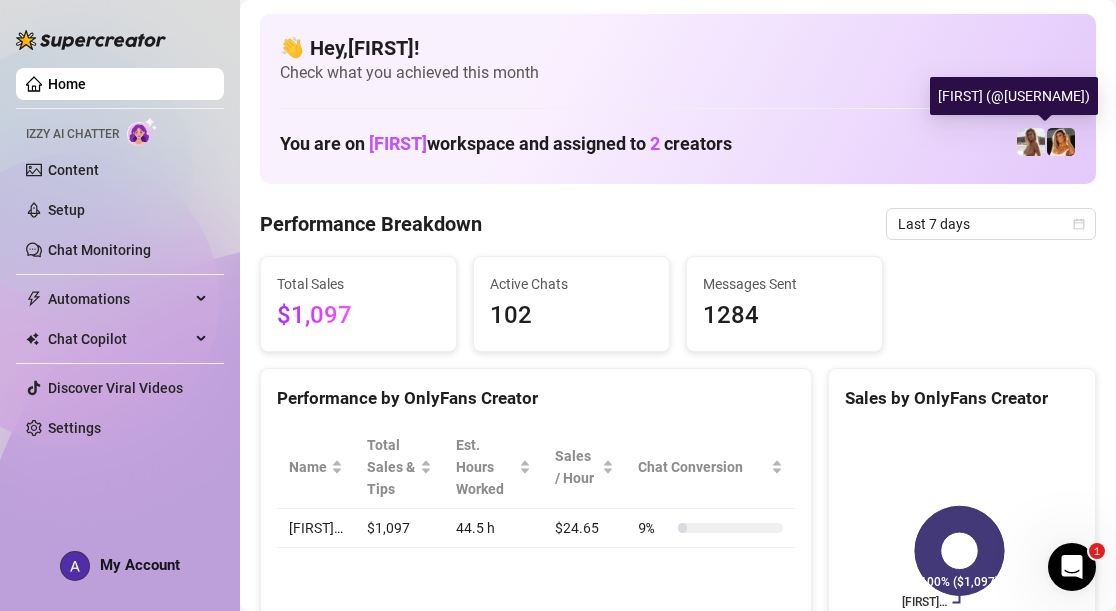 click at bounding box center [1061, 142] 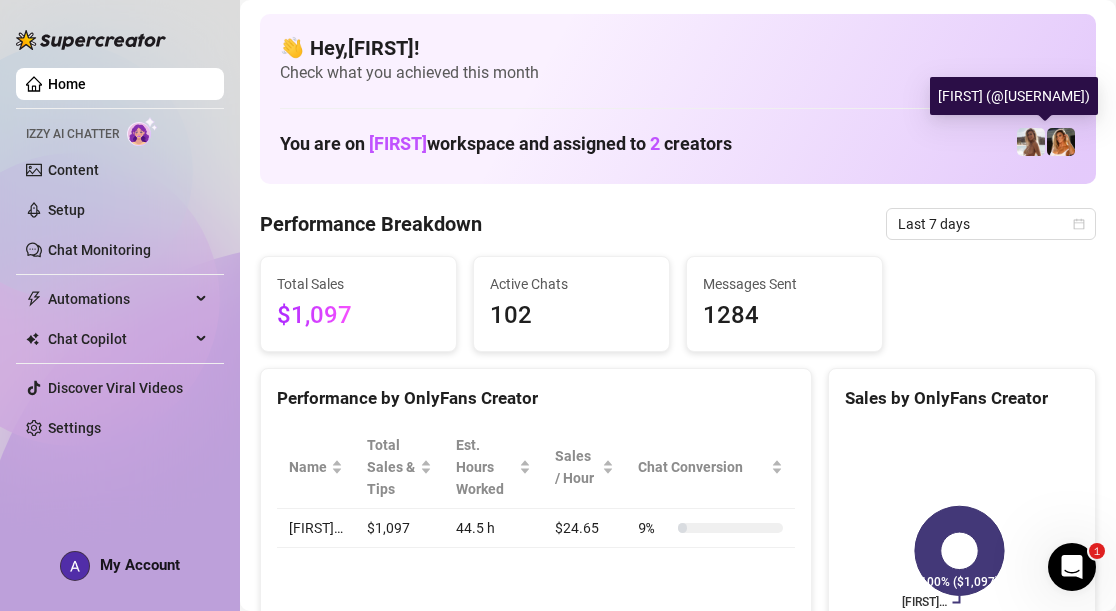 click at bounding box center [1061, 142] 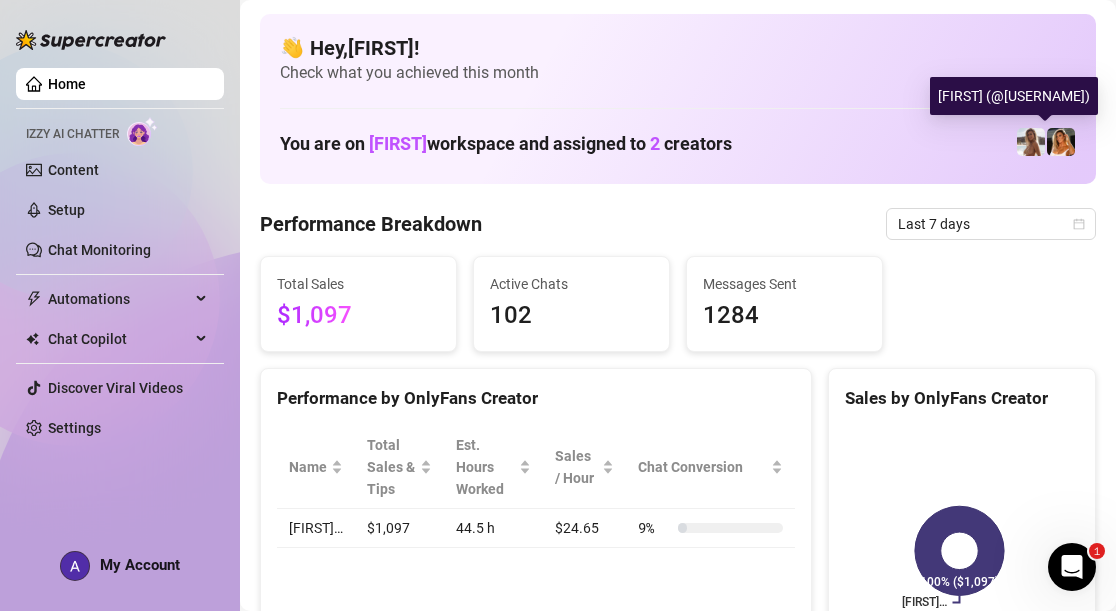 drag, startPoint x: 1040, startPoint y: 138, endPoint x: 341, endPoint y: 198, distance: 701.5704 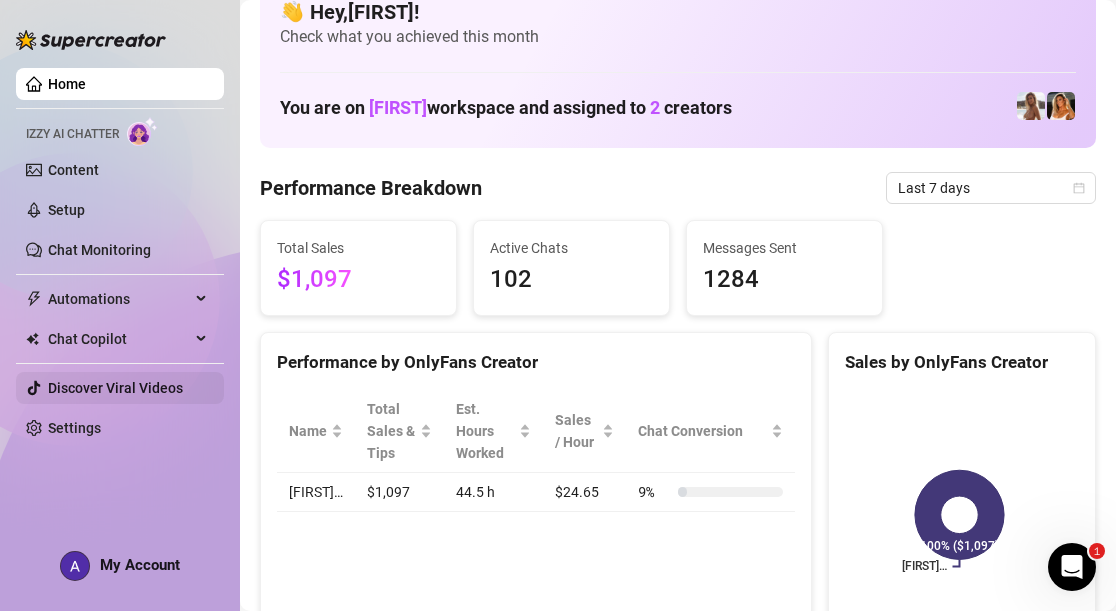 scroll, scrollTop: 100, scrollLeft: 0, axis: vertical 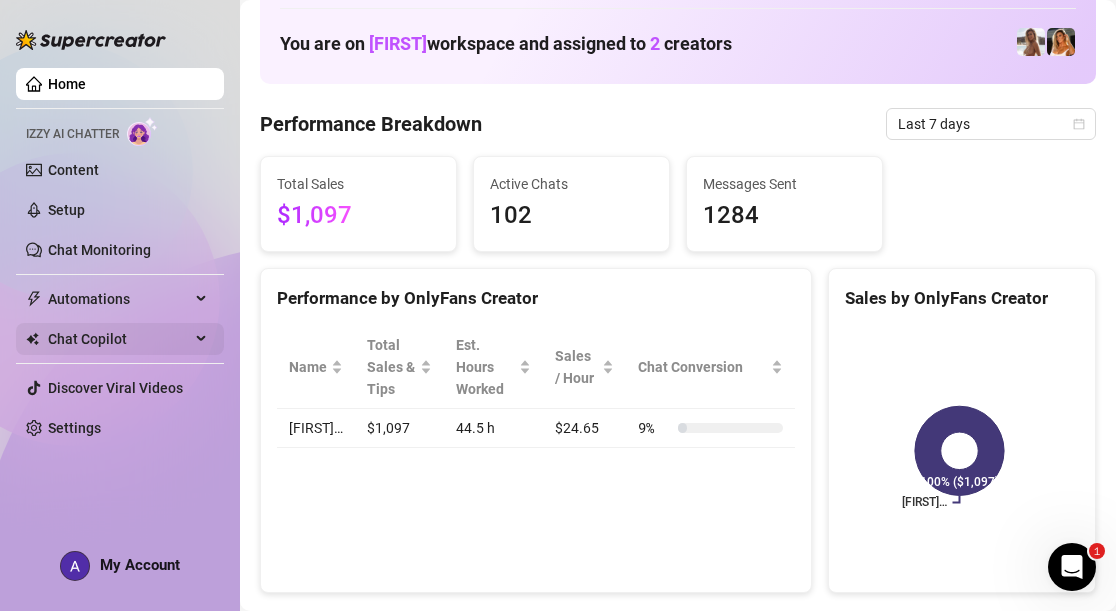 click on "Chat Copilot" at bounding box center (120, 339) 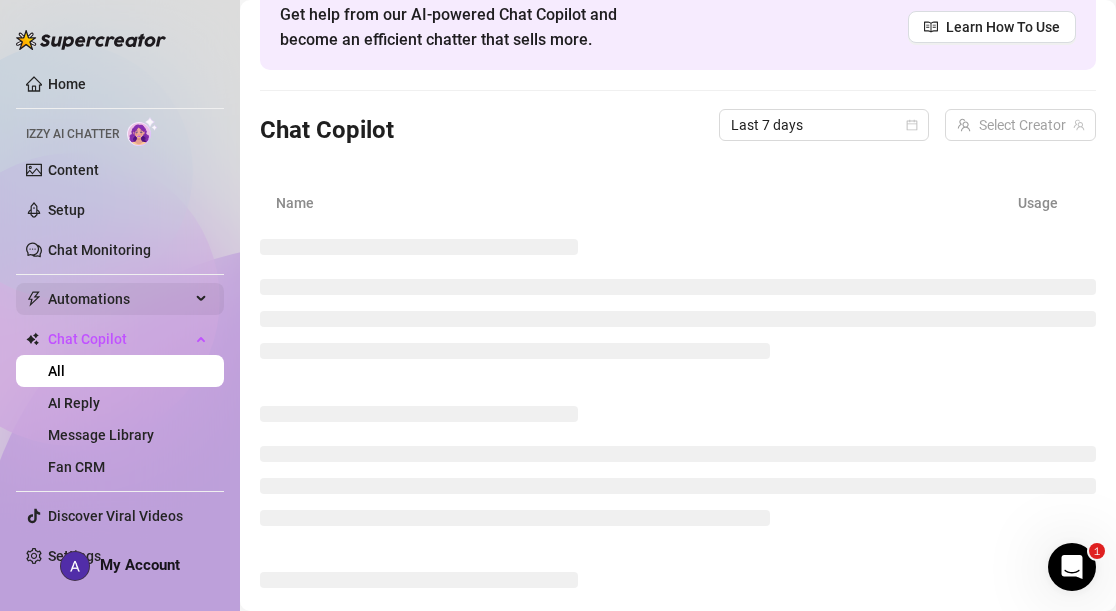click on "Automations" at bounding box center [120, 299] 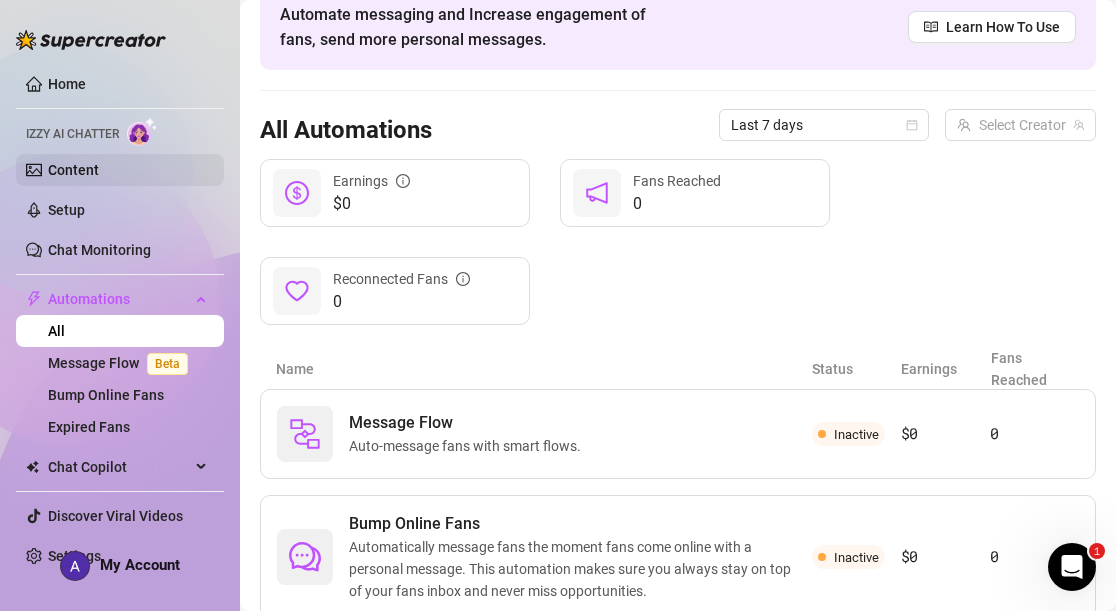 click on "Content" at bounding box center (73, 170) 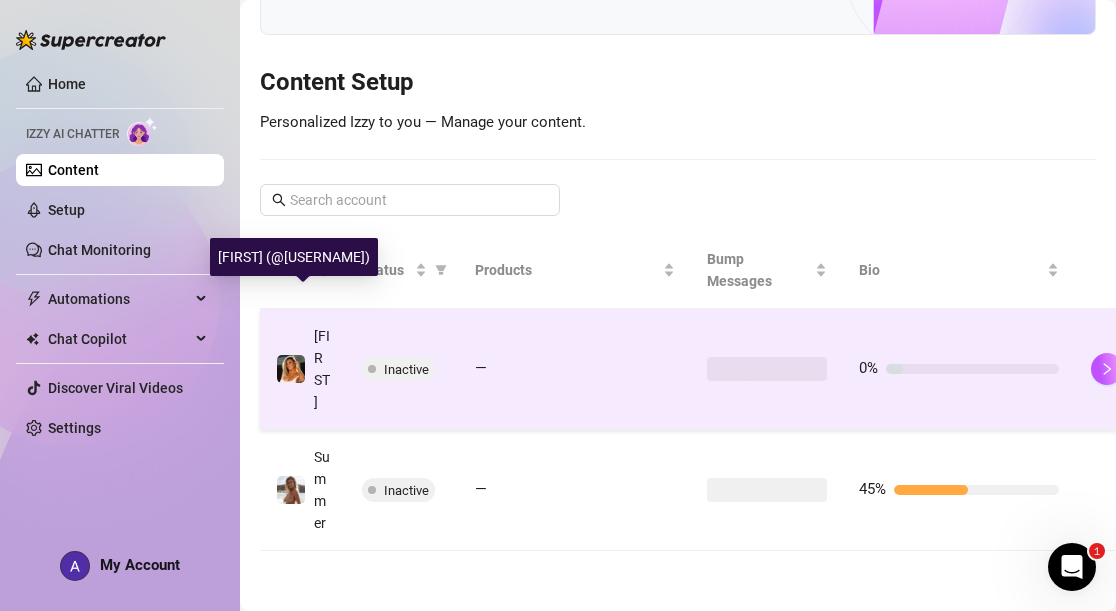 scroll, scrollTop: 199, scrollLeft: 0, axis: vertical 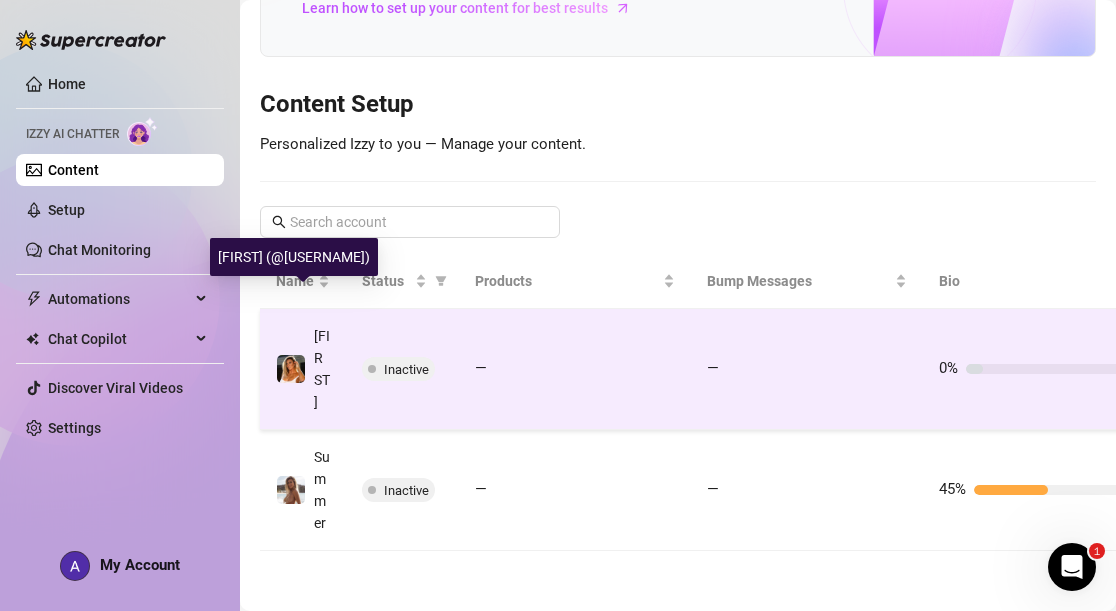 click at bounding box center [291, 369] 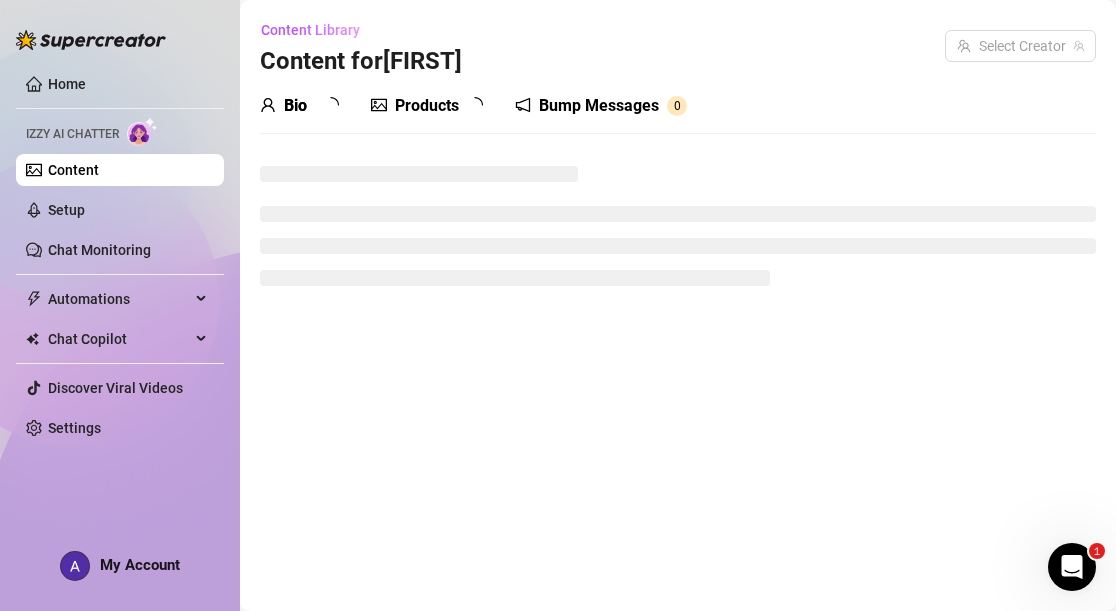 scroll, scrollTop: 0, scrollLeft: 0, axis: both 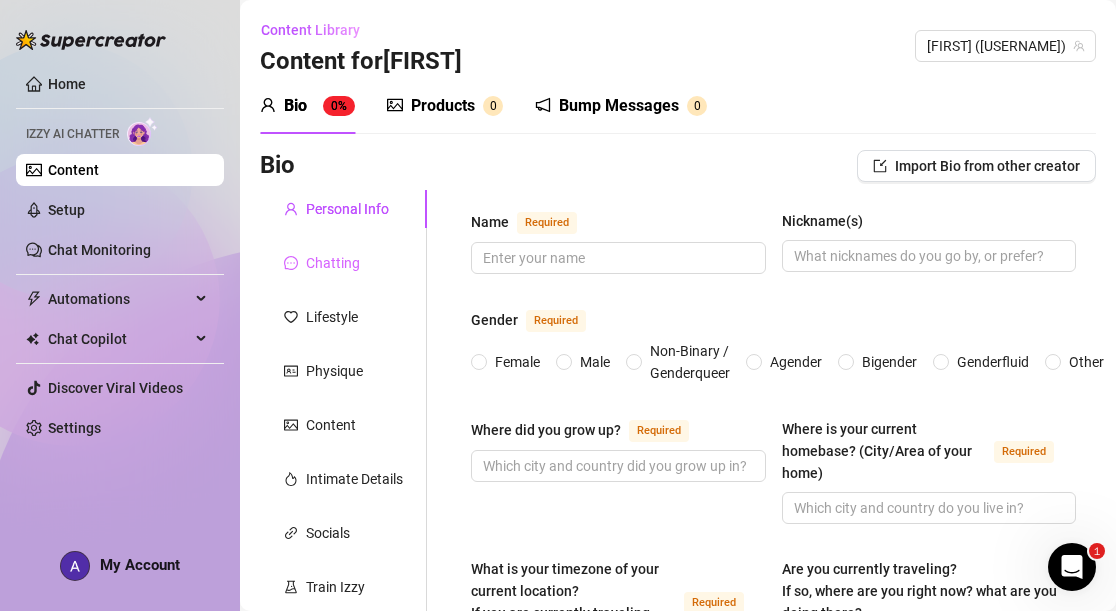 click on "Chatting" at bounding box center (343, 263) 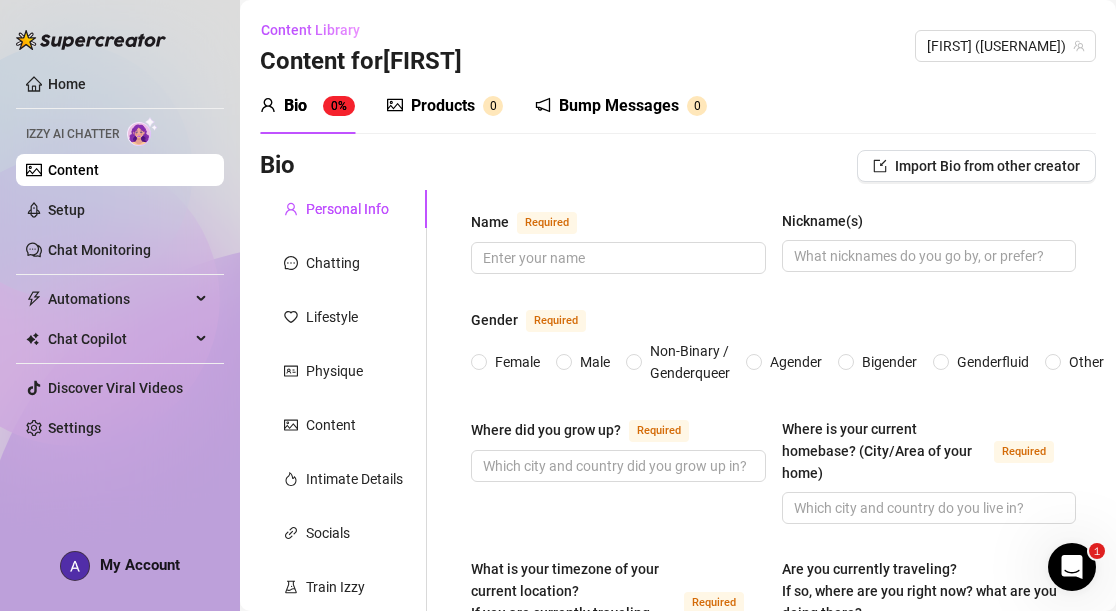 type 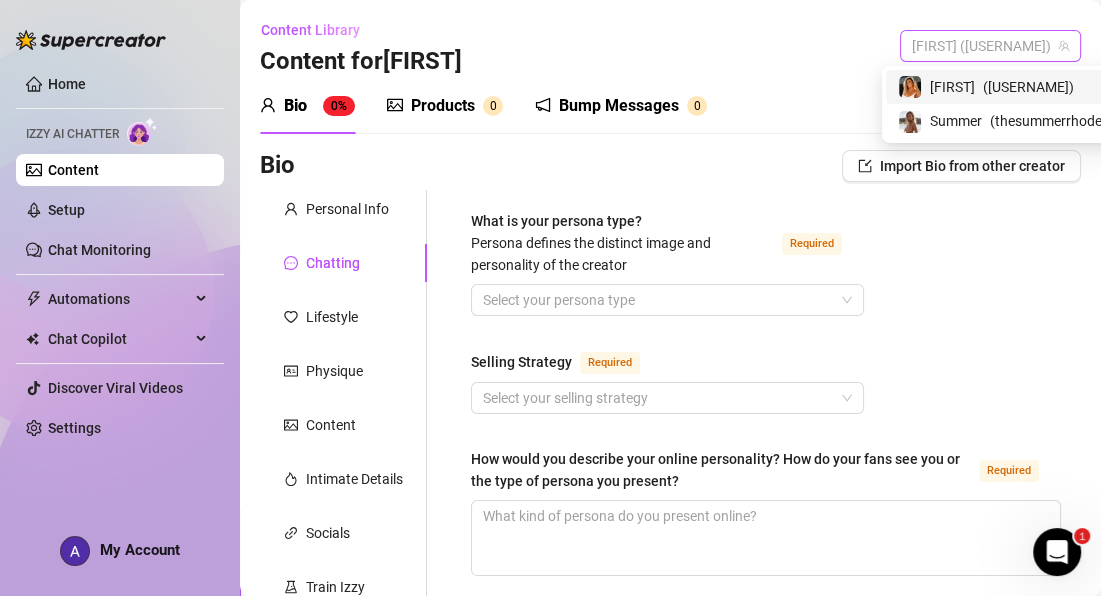 click on "[FIRST] ([USERNAME])" at bounding box center (990, 46) 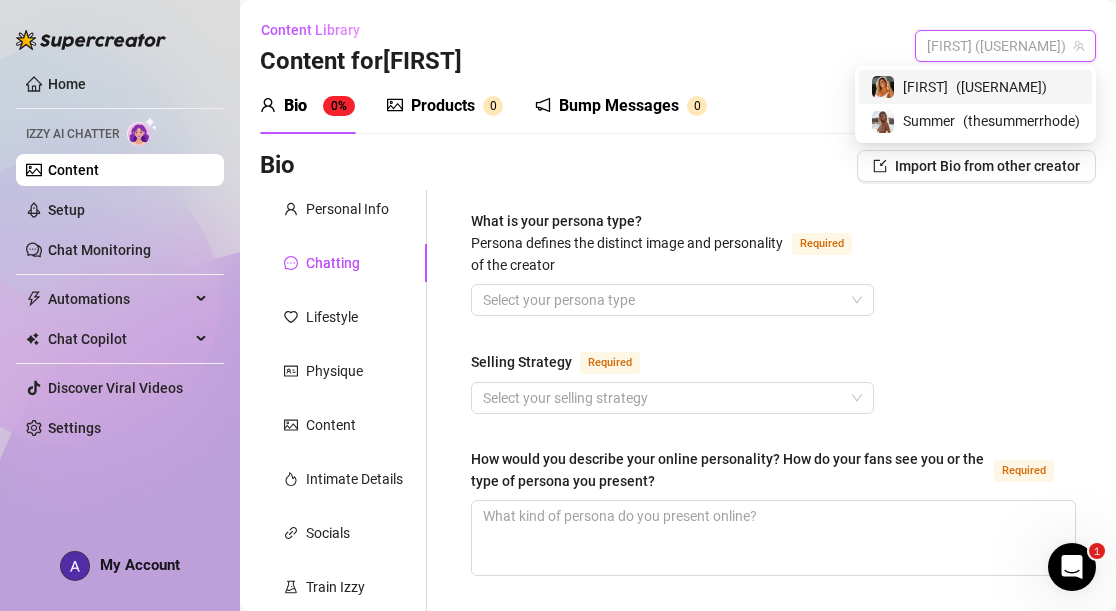 click on "[FIRST]" at bounding box center (925, 87) 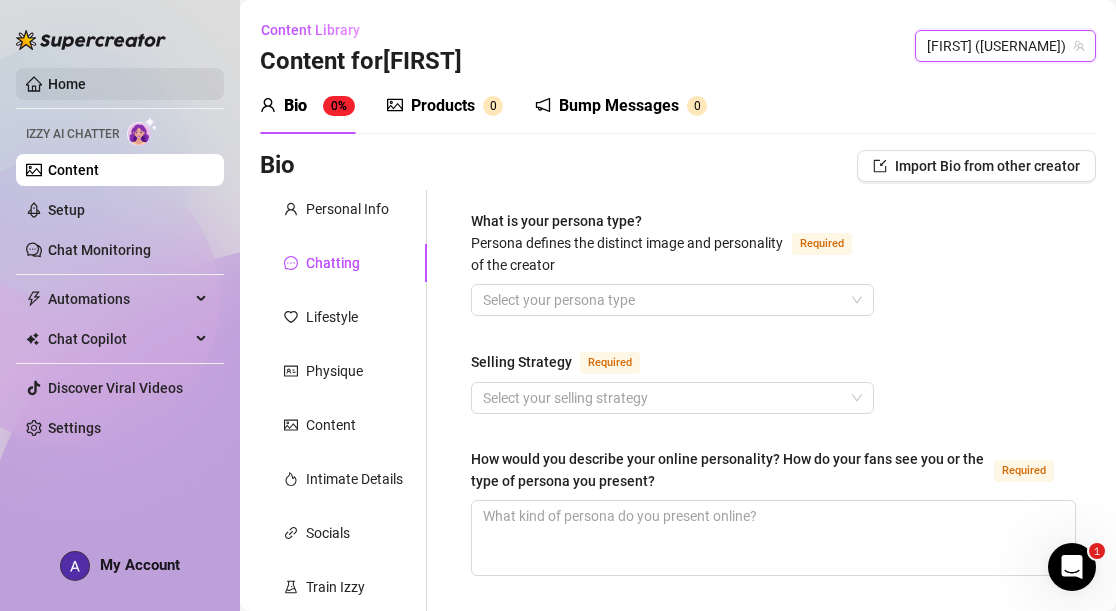 click on "Home" at bounding box center (67, 84) 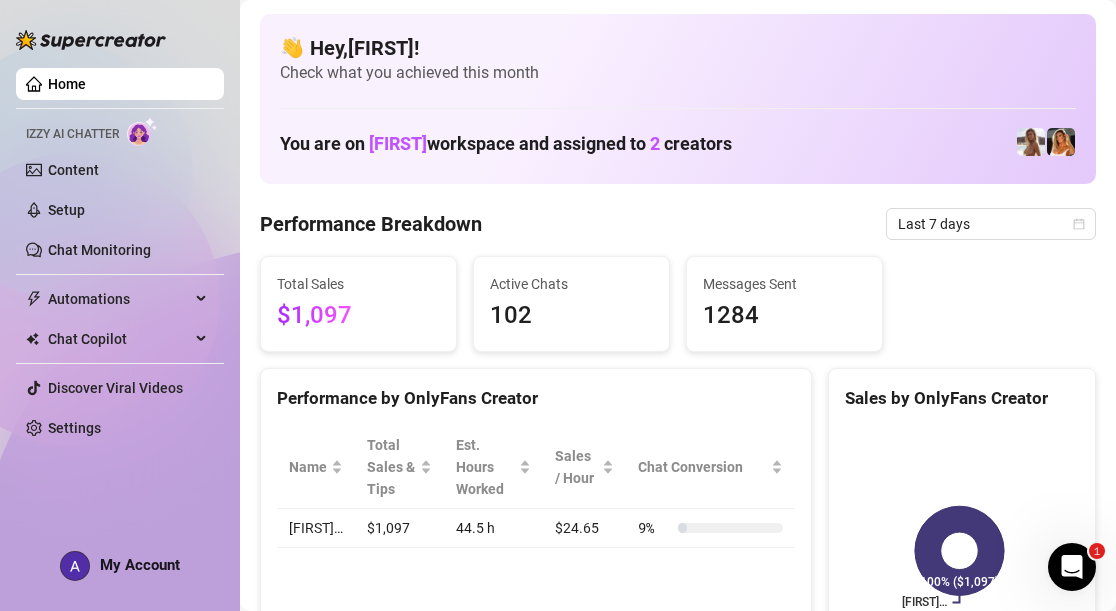 click on "Home" at bounding box center (67, 84) 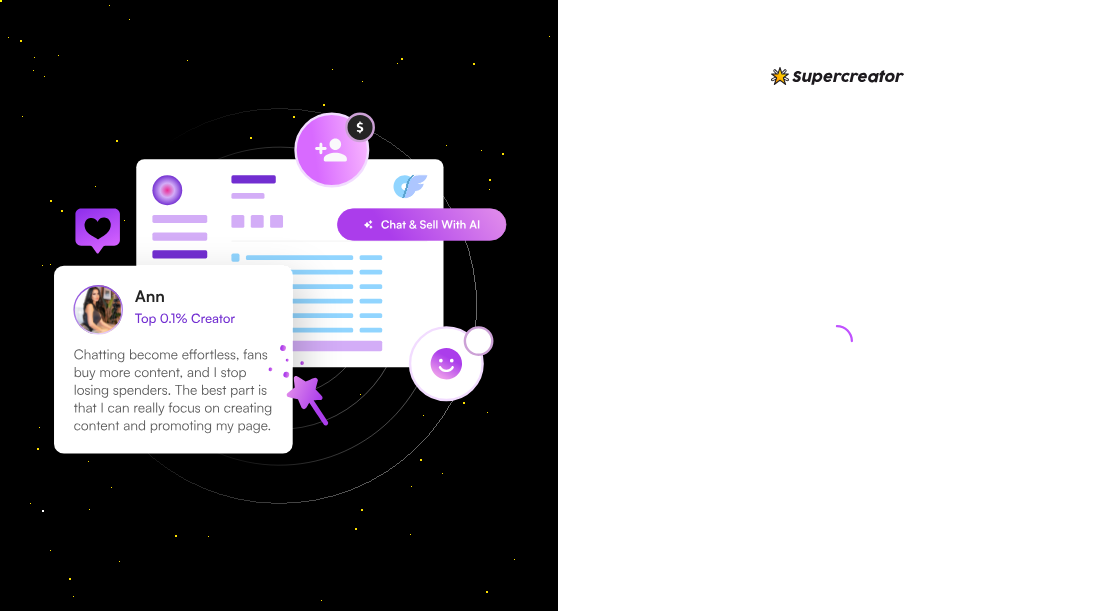 scroll, scrollTop: 0, scrollLeft: 0, axis: both 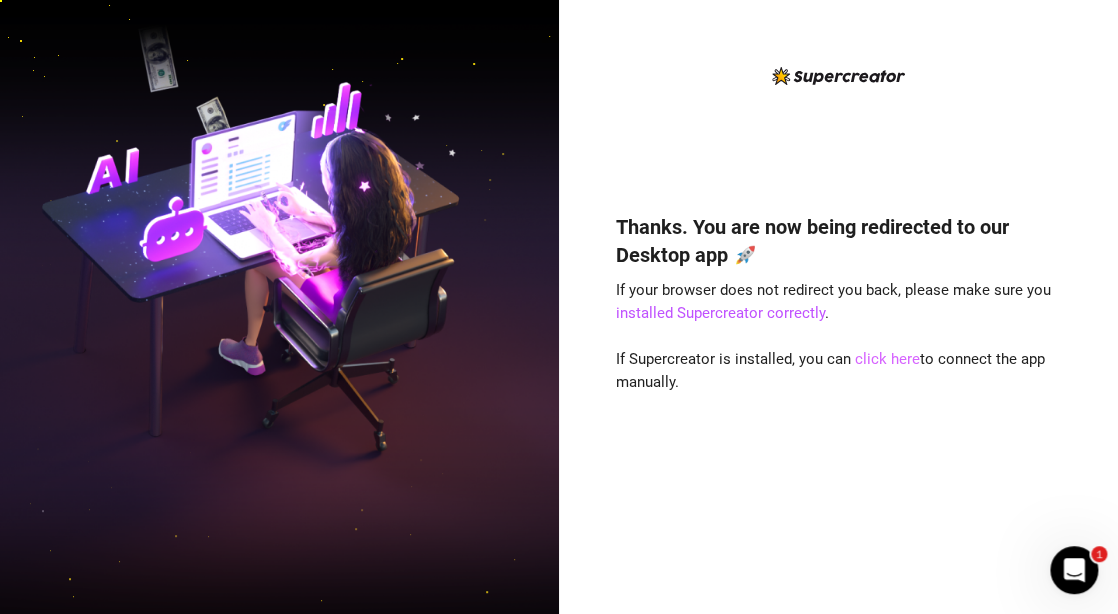 drag, startPoint x: 884, startPoint y: 354, endPoint x: 909, endPoint y: 354, distance: 25 